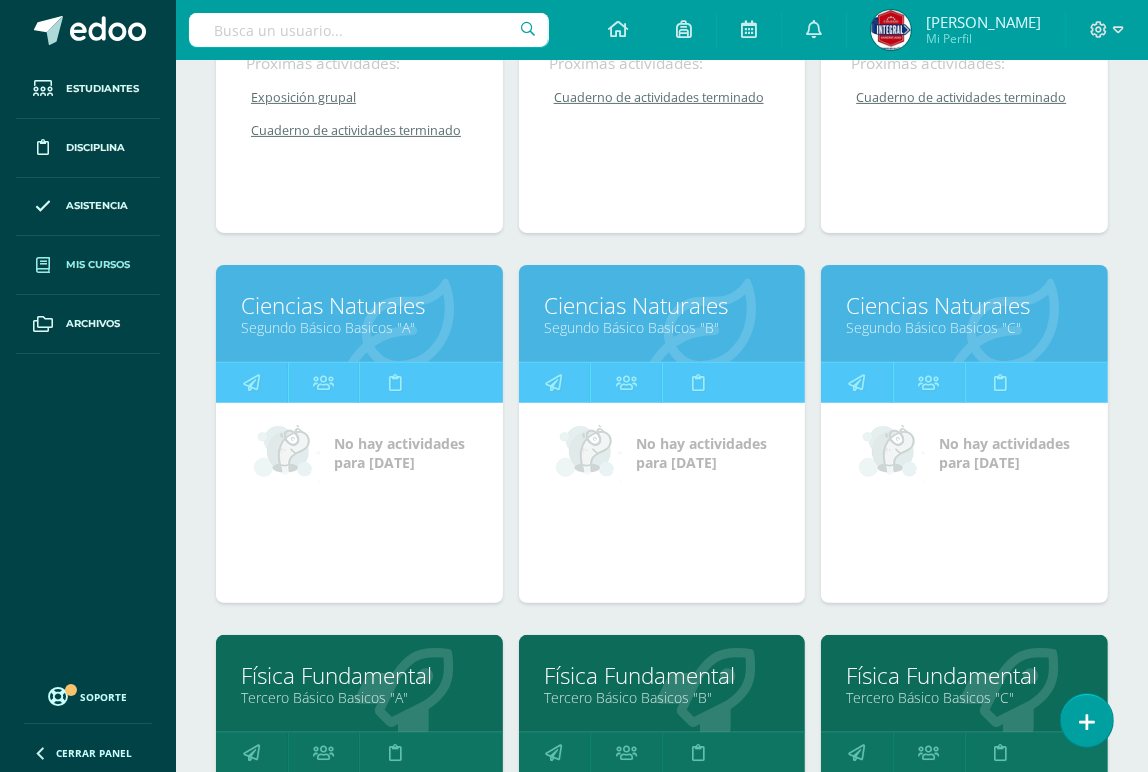 scroll, scrollTop: 545, scrollLeft: 0, axis: vertical 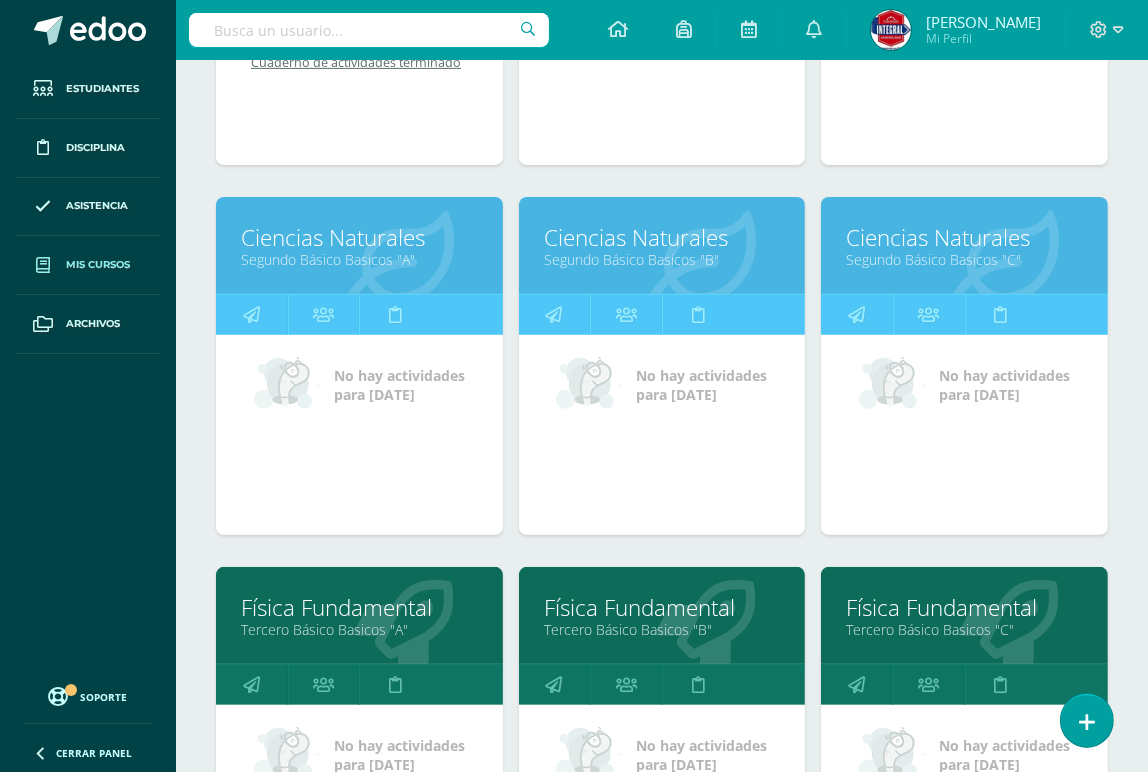 click on "Tercero Básico Basicos "C"" at bounding box center [964, 629] 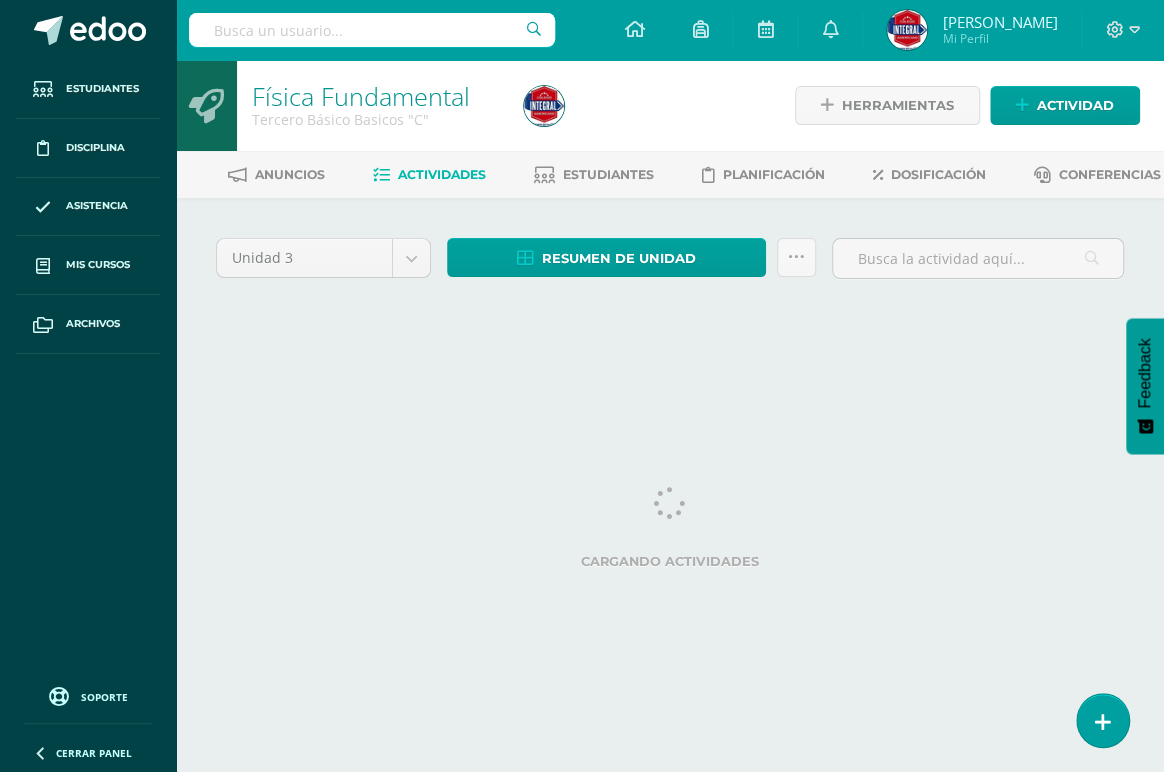 scroll, scrollTop: 0, scrollLeft: 0, axis: both 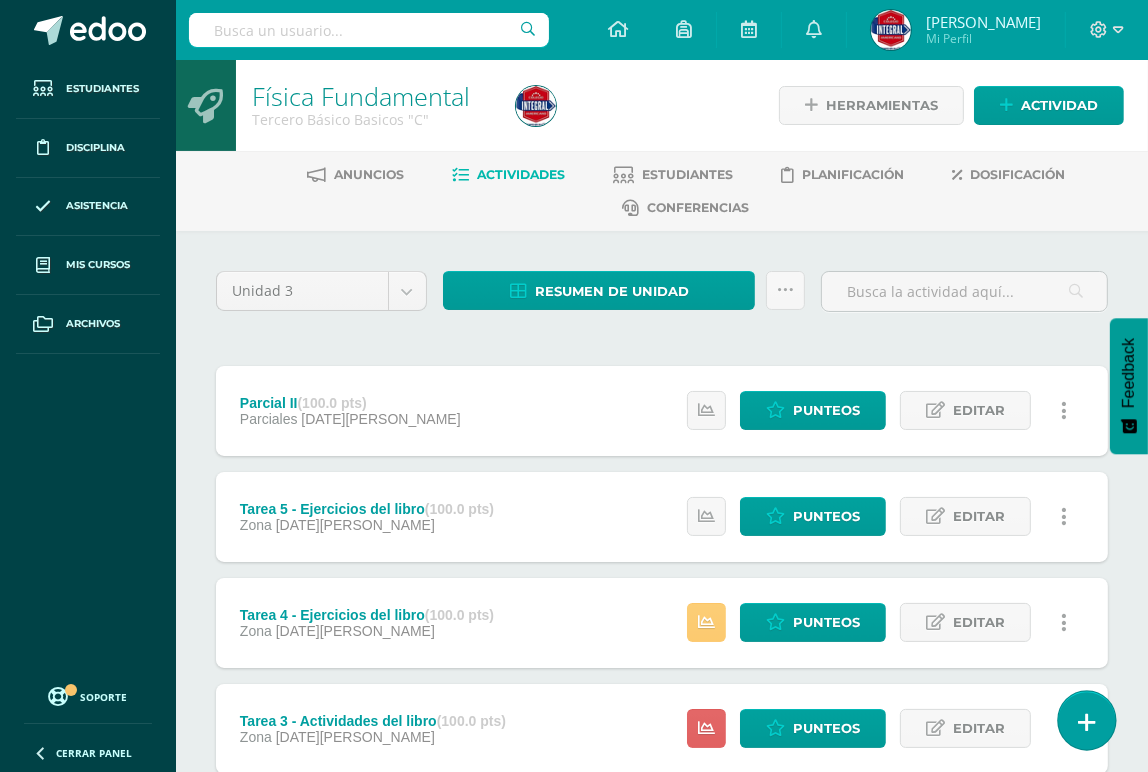 click at bounding box center [1086, 720] 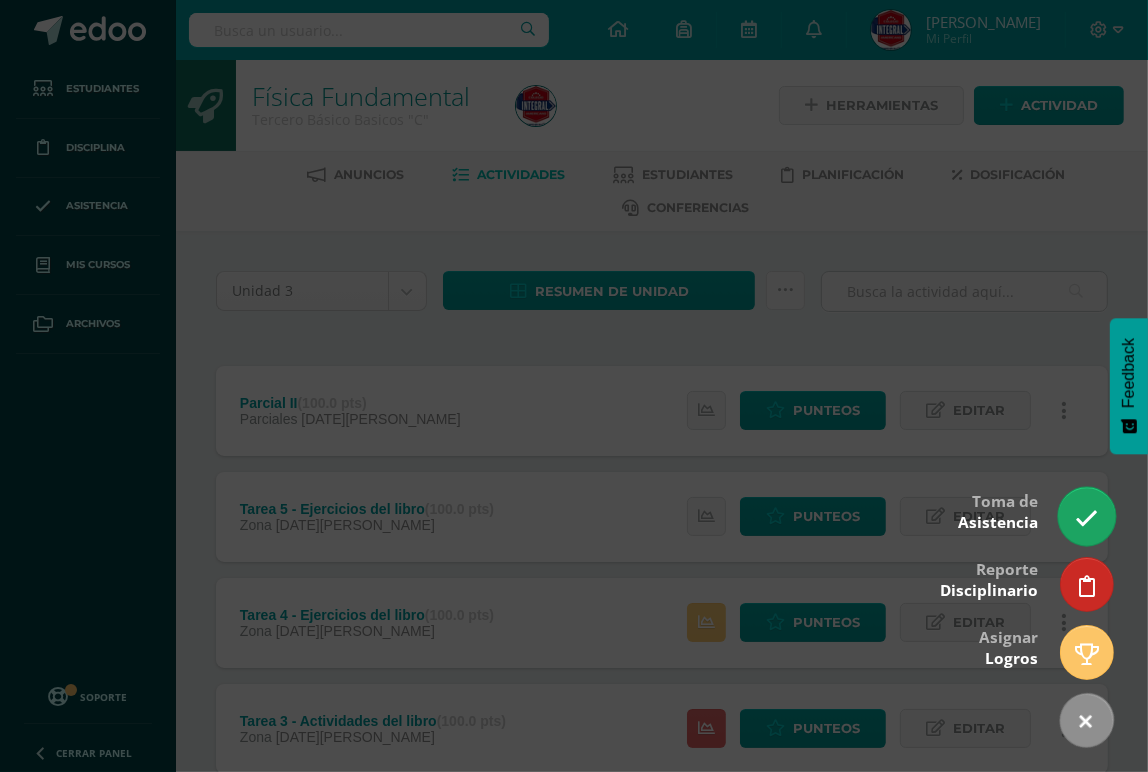 click at bounding box center [1086, 516] 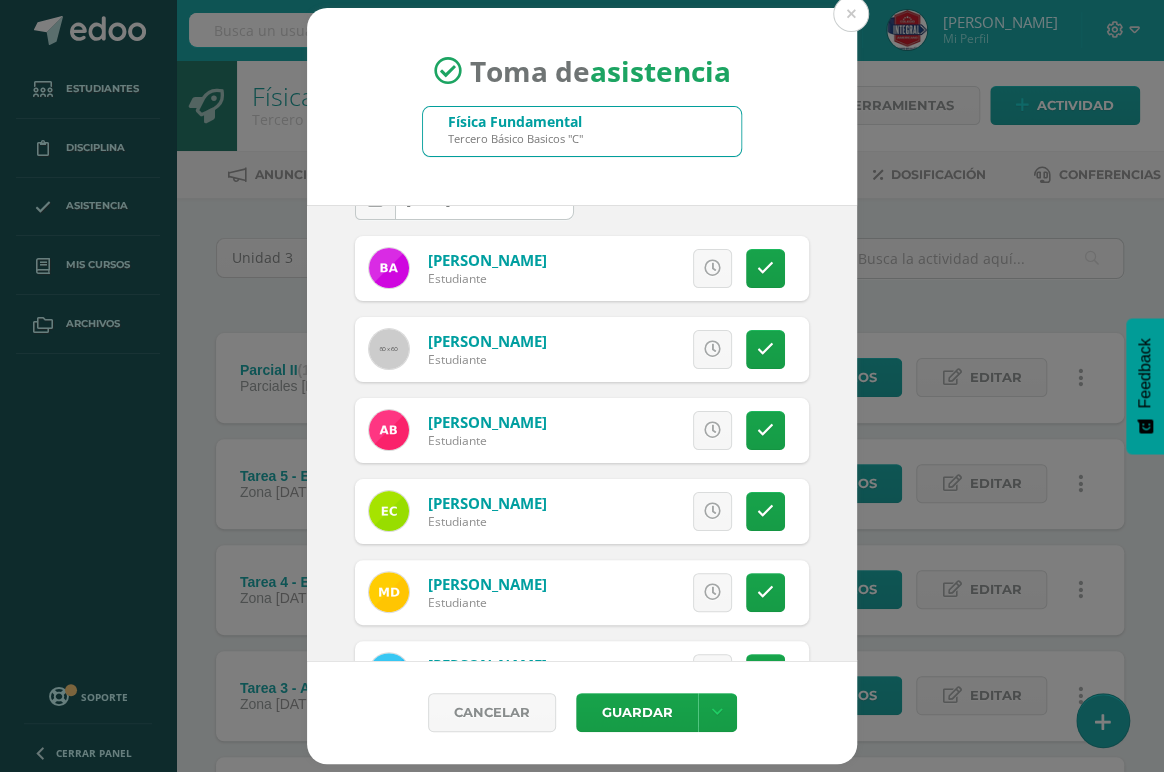 scroll, scrollTop: 90, scrollLeft: 0, axis: vertical 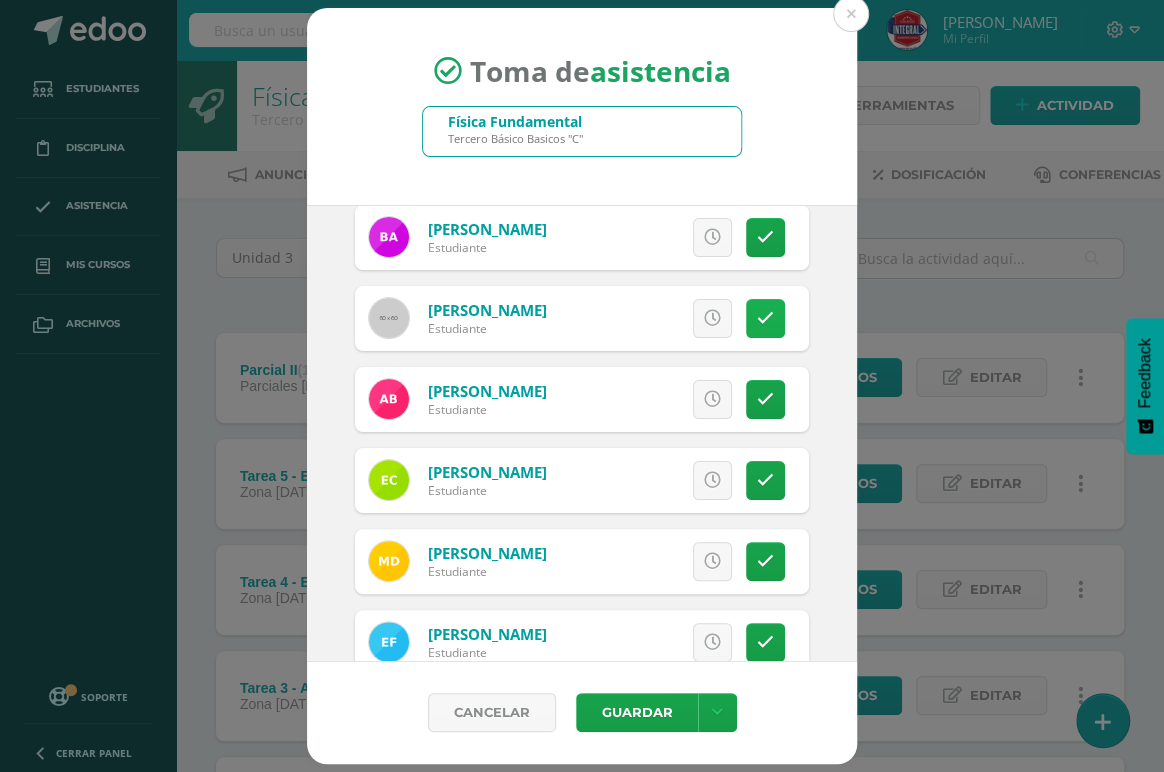 click at bounding box center (765, 318) 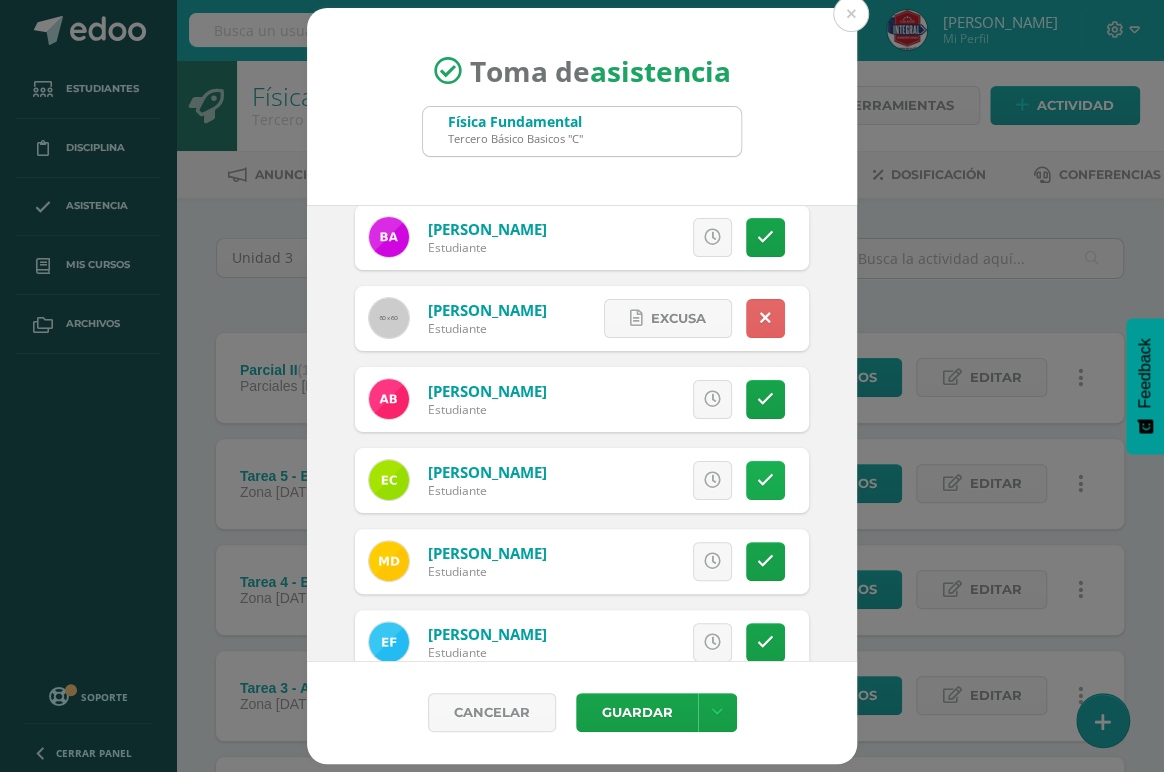 click at bounding box center [765, 480] 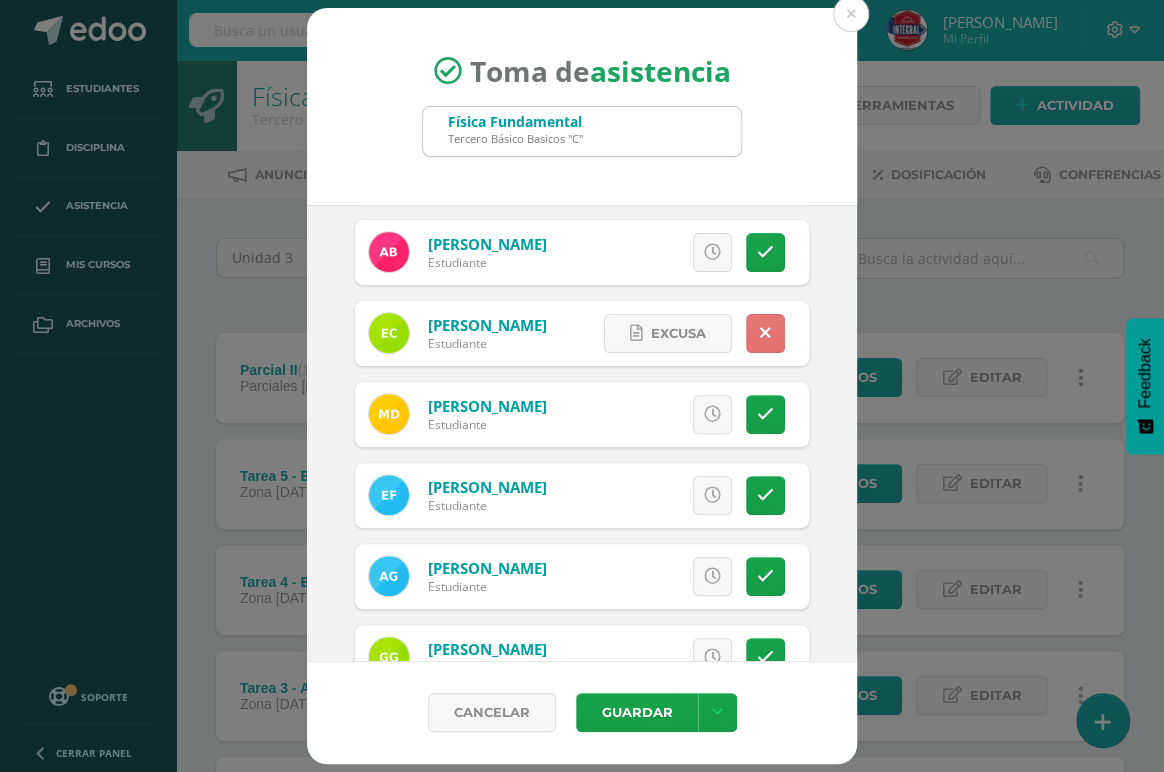 scroll, scrollTop: 272, scrollLeft: 0, axis: vertical 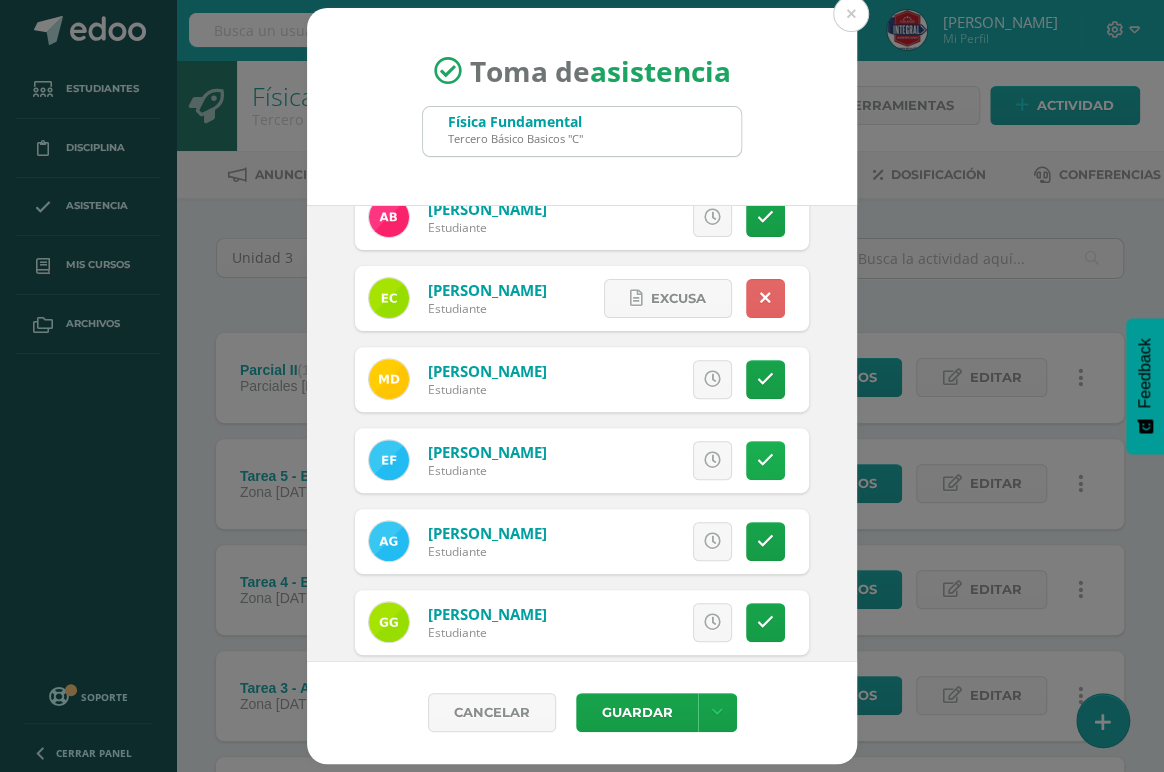 click at bounding box center (765, 460) 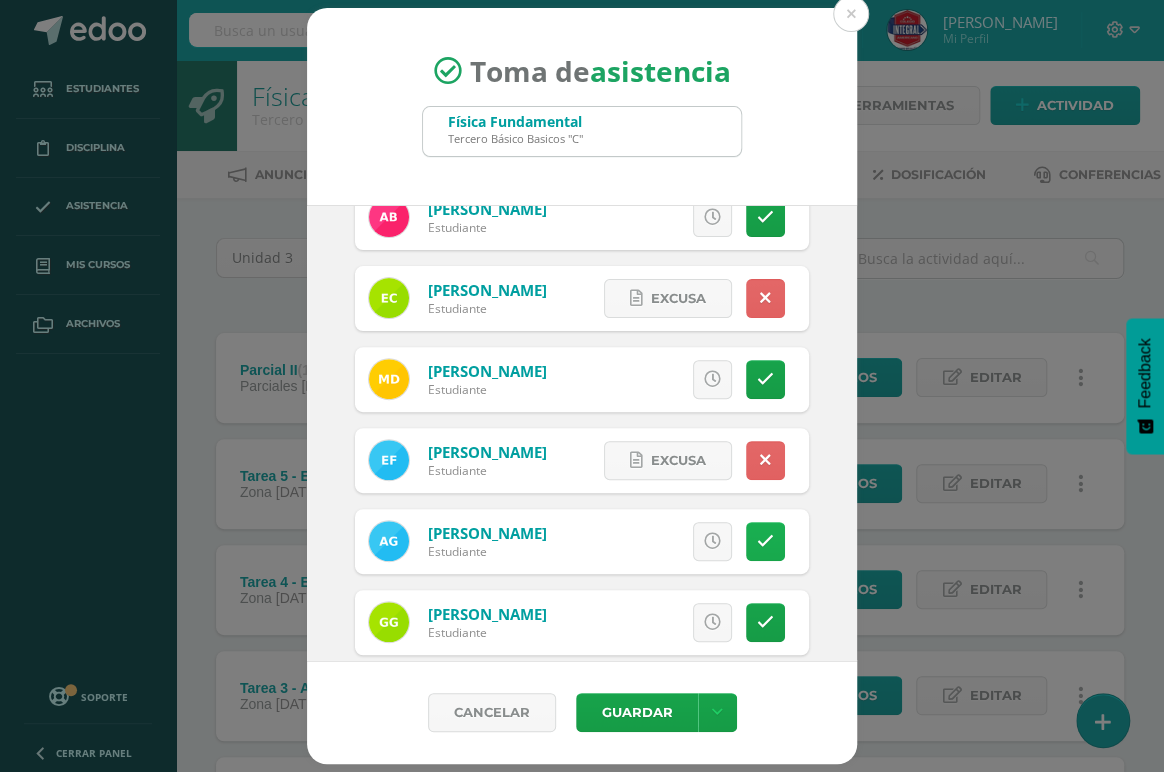 click at bounding box center [765, 541] 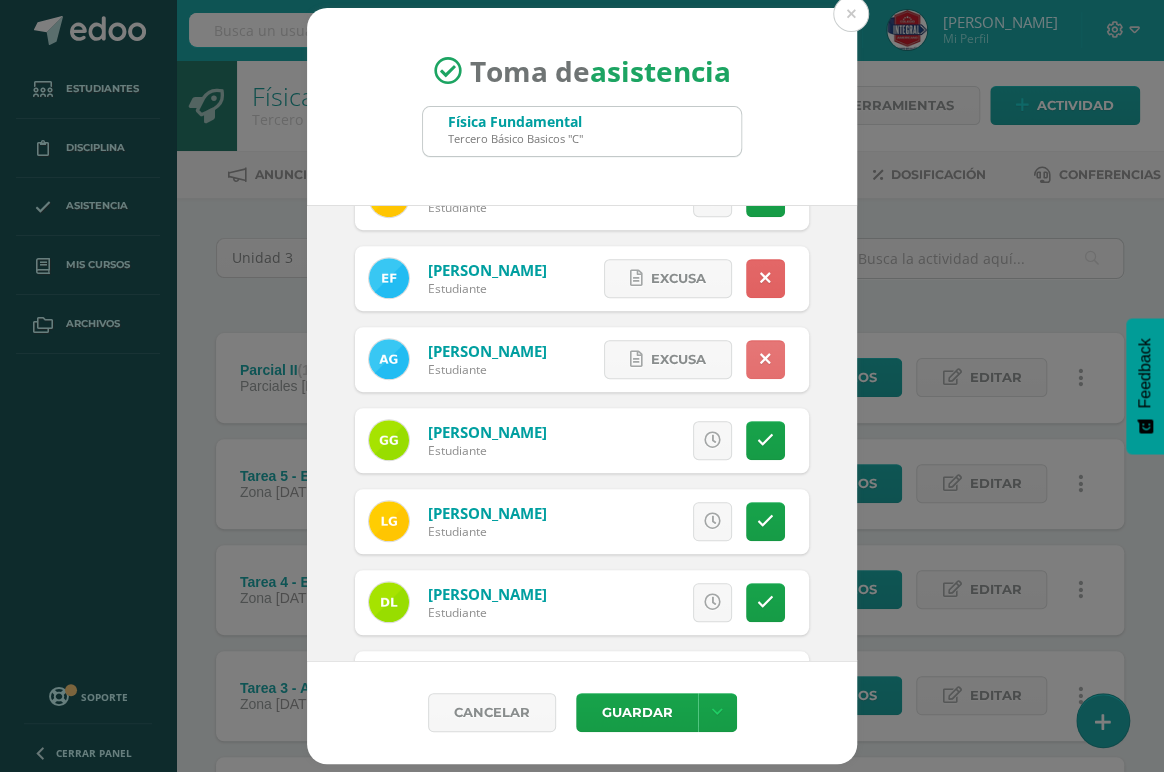 scroll, scrollTop: 545, scrollLeft: 0, axis: vertical 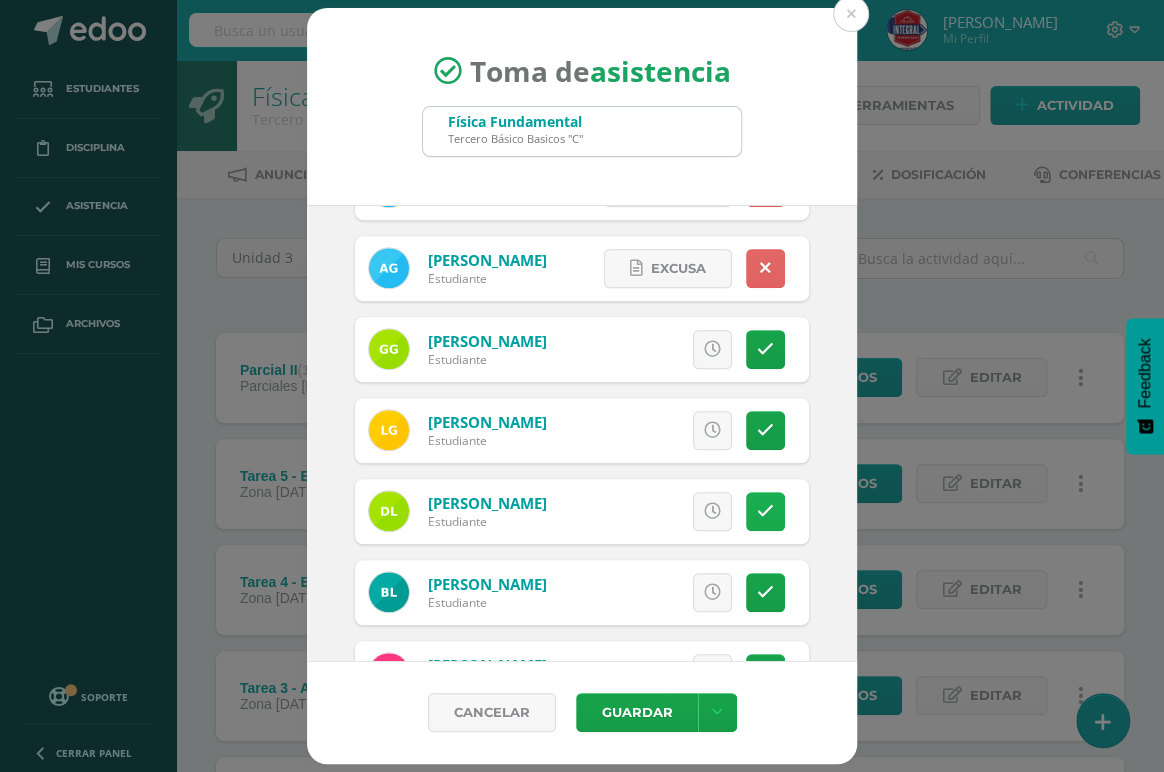 click at bounding box center (765, 511) 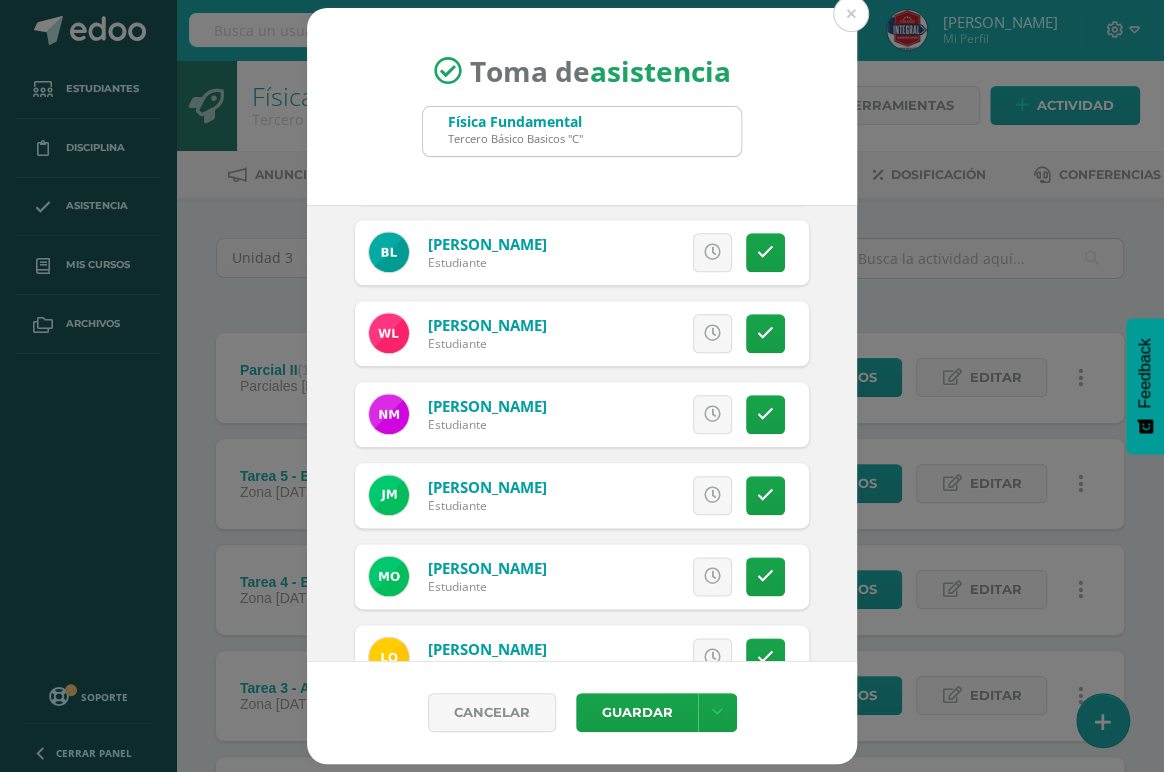 scroll, scrollTop: 909, scrollLeft: 0, axis: vertical 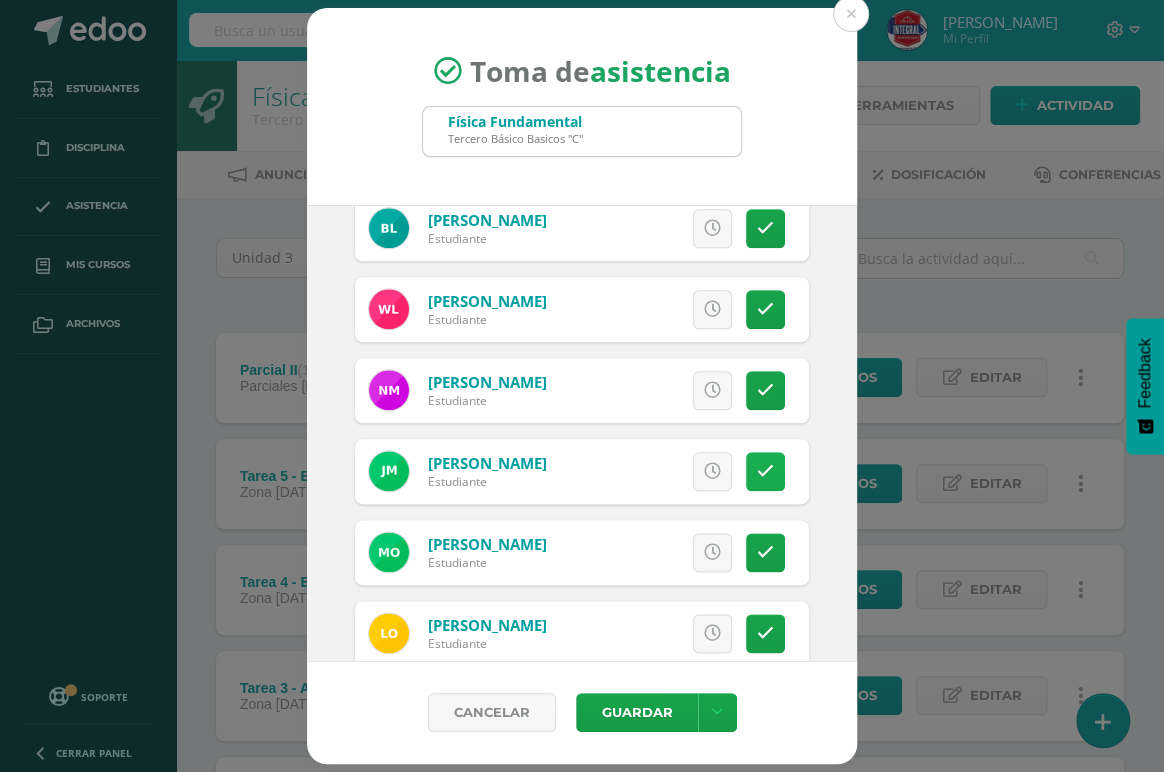click at bounding box center (765, 471) 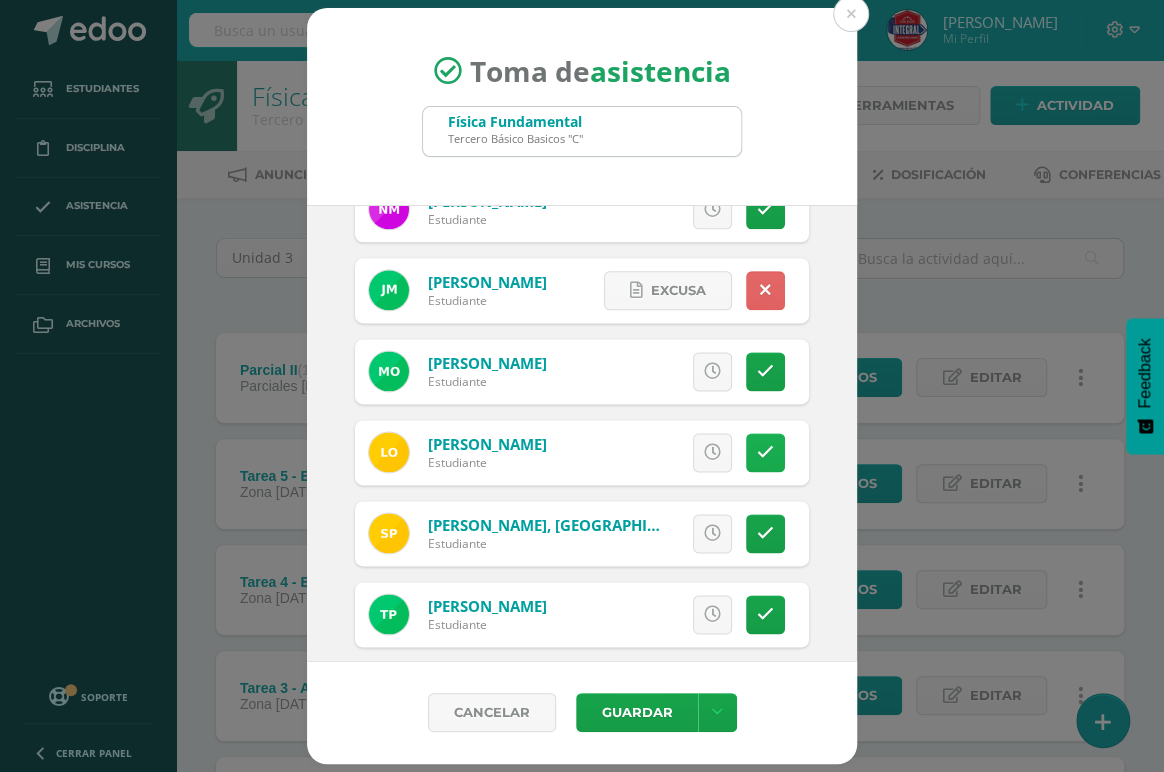 scroll, scrollTop: 1181, scrollLeft: 0, axis: vertical 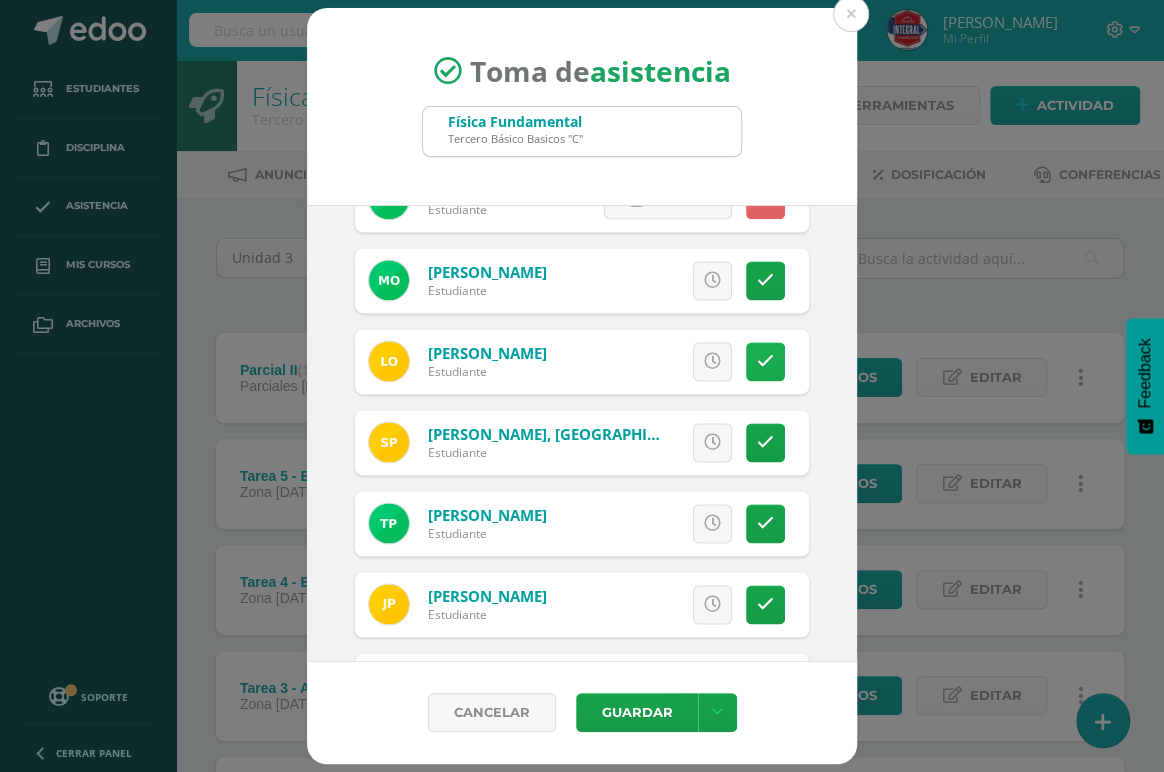 click at bounding box center (765, 523) 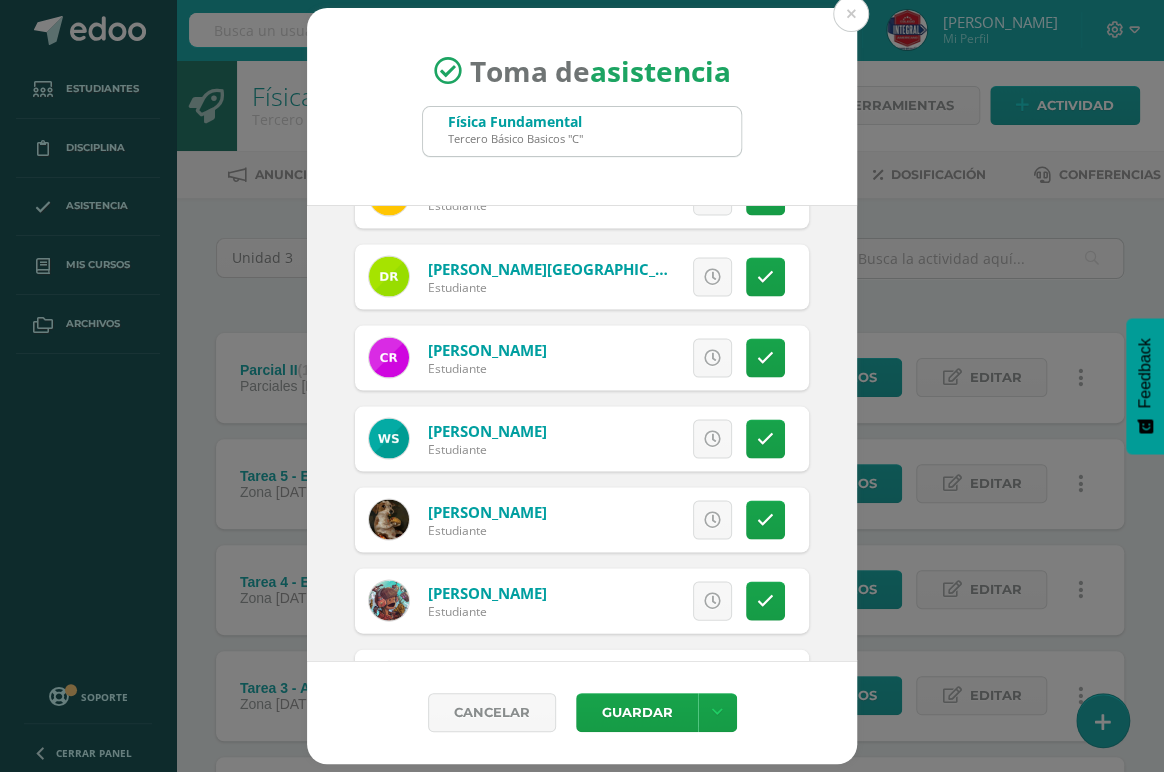 scroll, scrollTop: 1636, scrollLeft: 0, axis: vertical 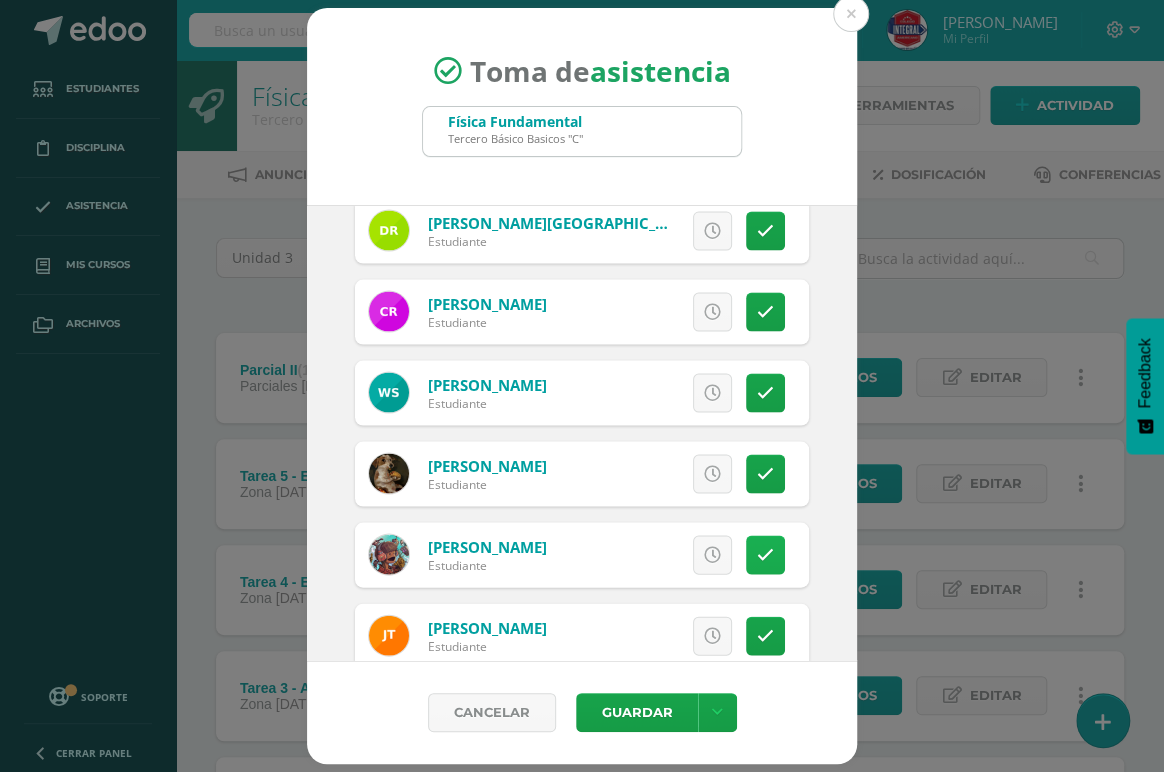 click at bounding box center [765, 554] 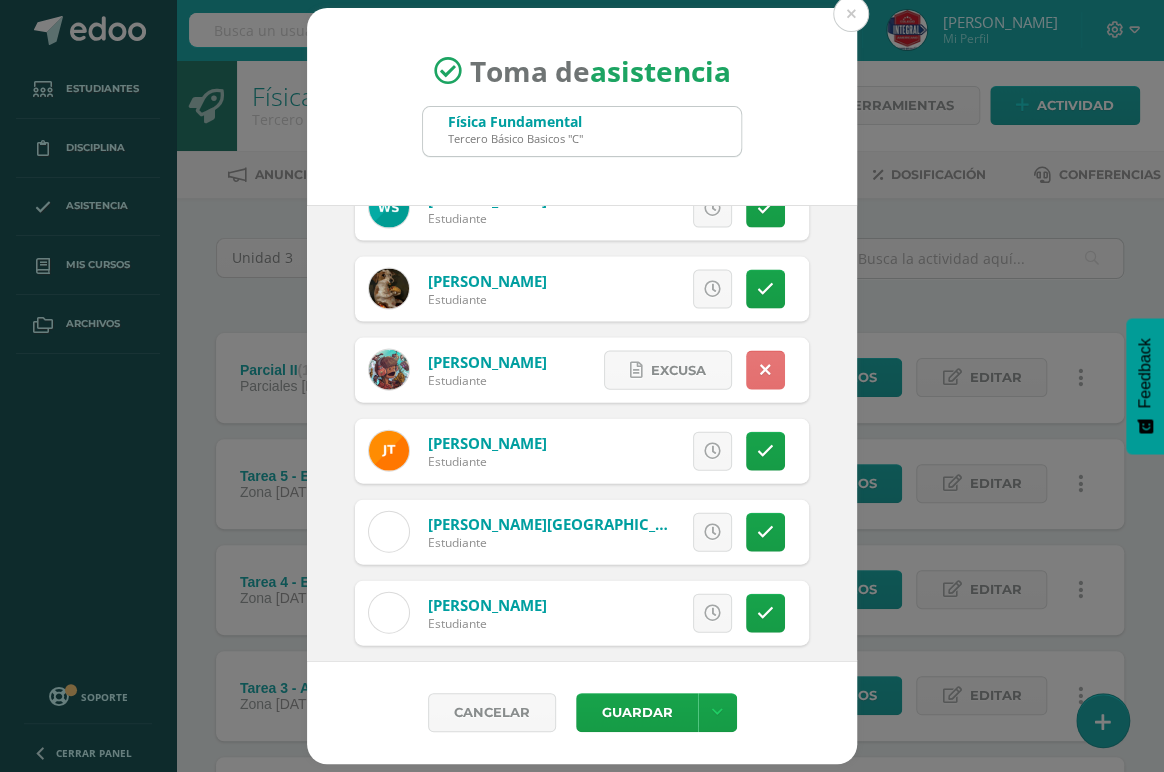 scroll, scrollTop: 1837, scrollLeft: 0, axis: vertical 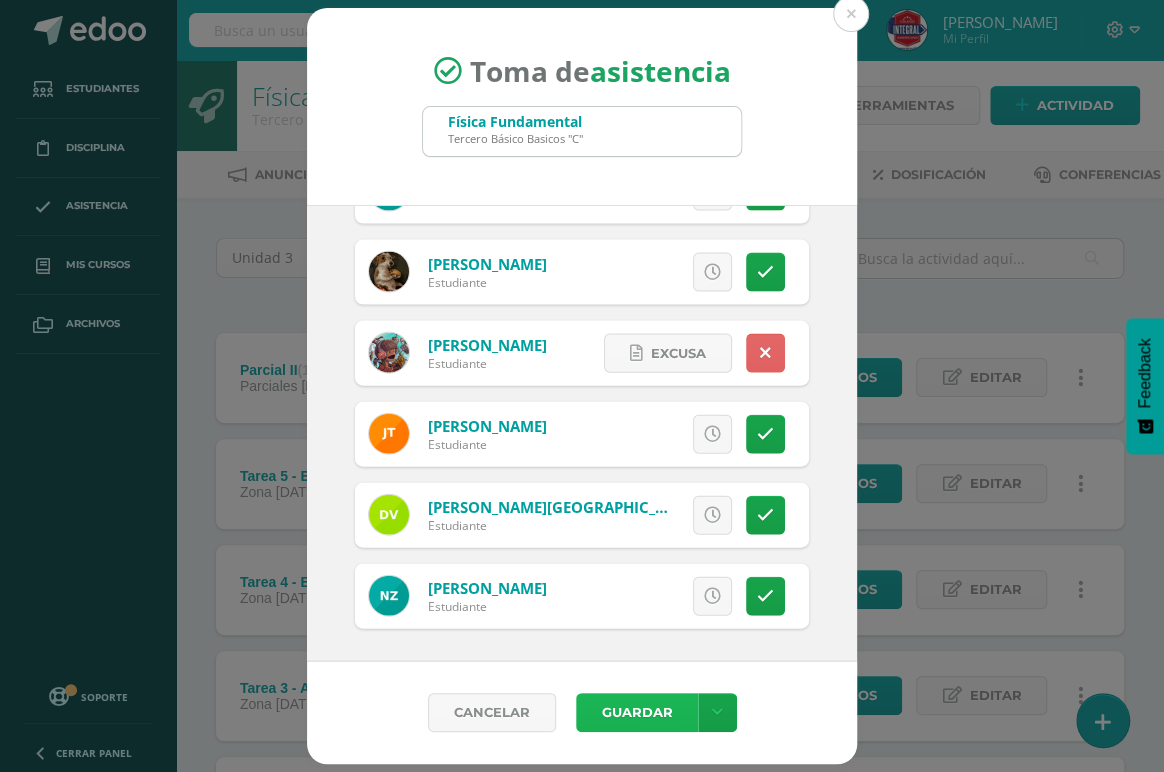 click on "Guardar" at bounding box center (637, 712) 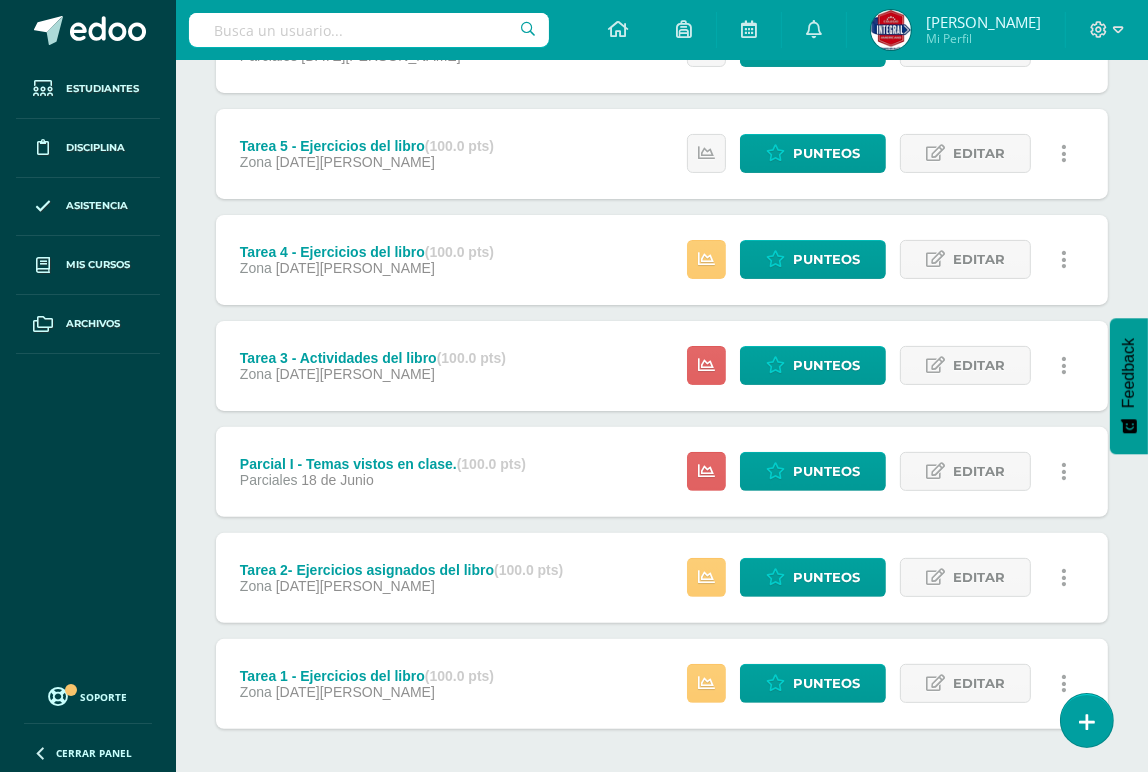 scroll, scrollTop: 452, scrollLeft: 0, axis: vertical 